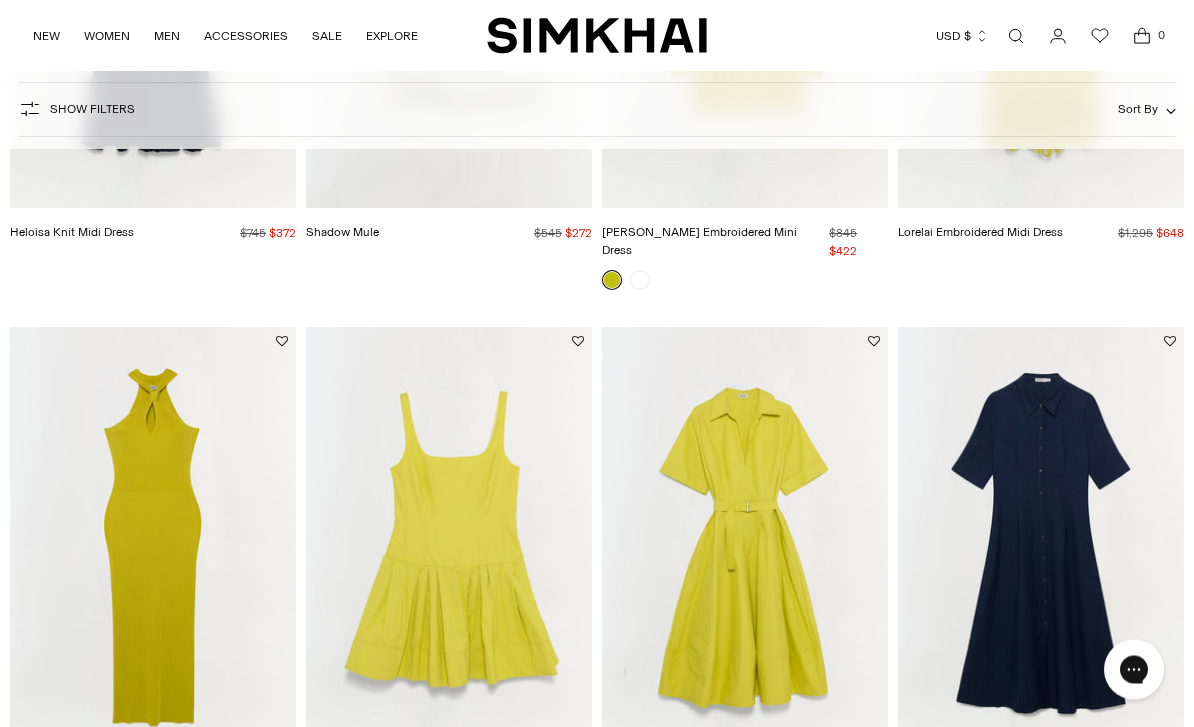 scroll, scrollTop: 0, scrollLeft: 0, axis: both 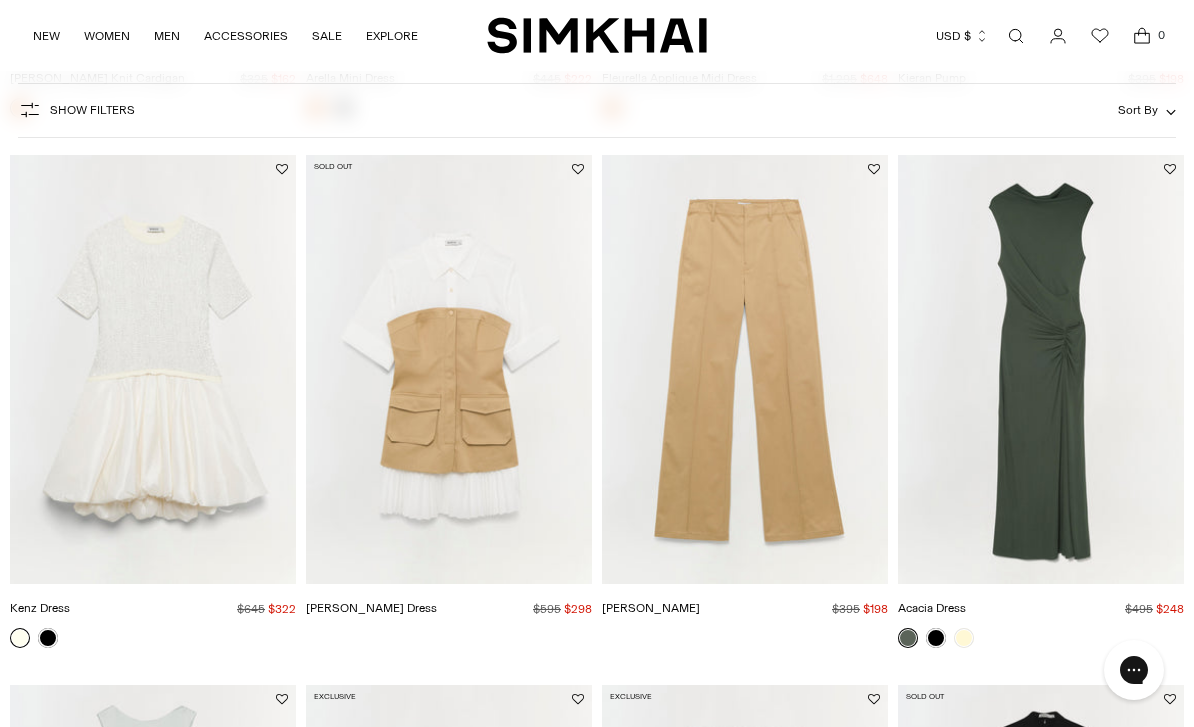click at bounding box center (153, 638) 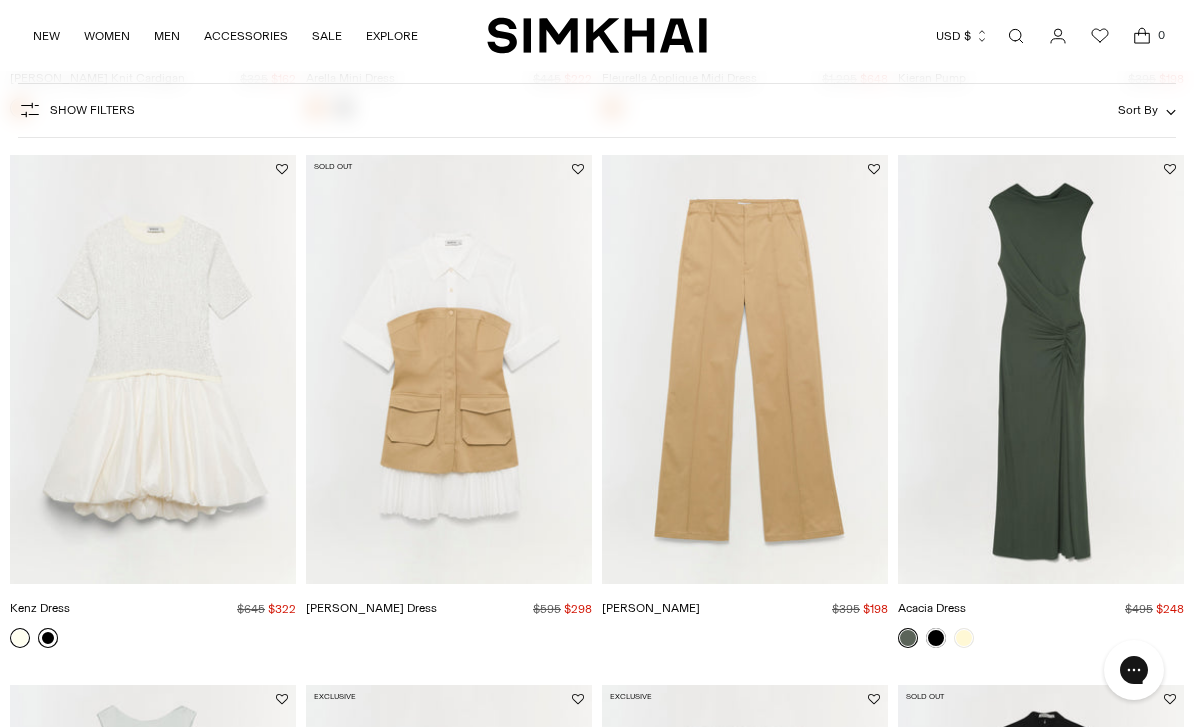 click at bounding box center [48, 638] 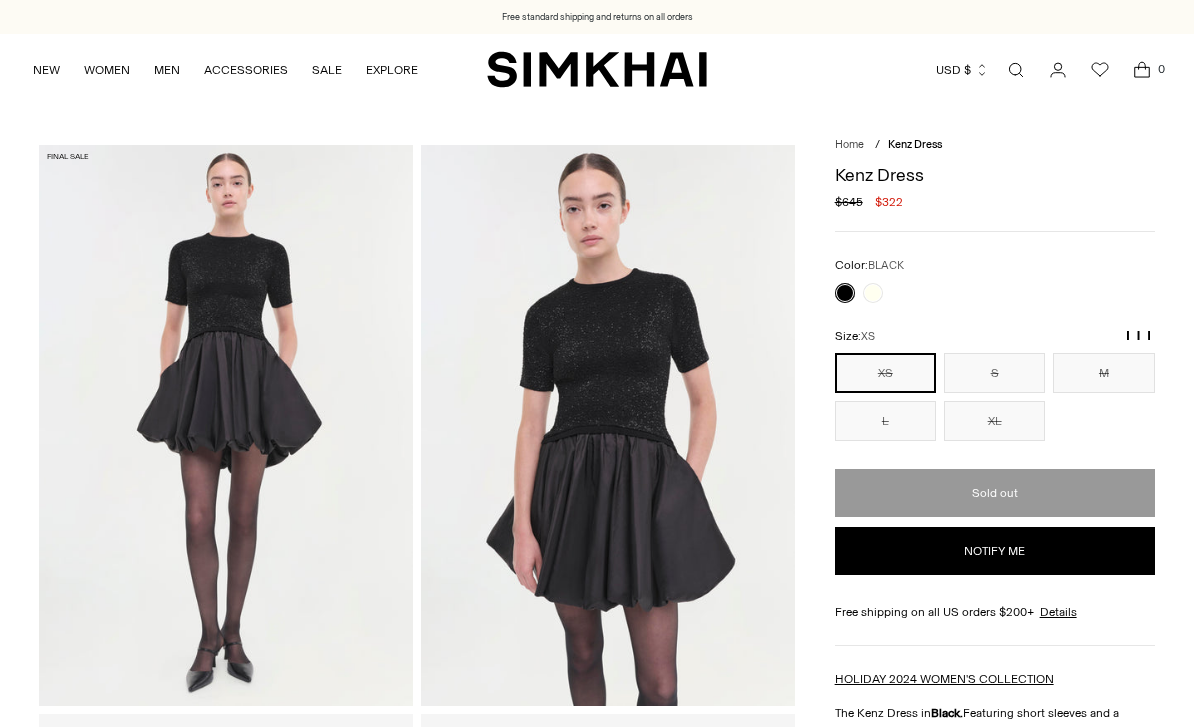 scroll, scrollTop: 0, scrollLeft: 0, axis: both 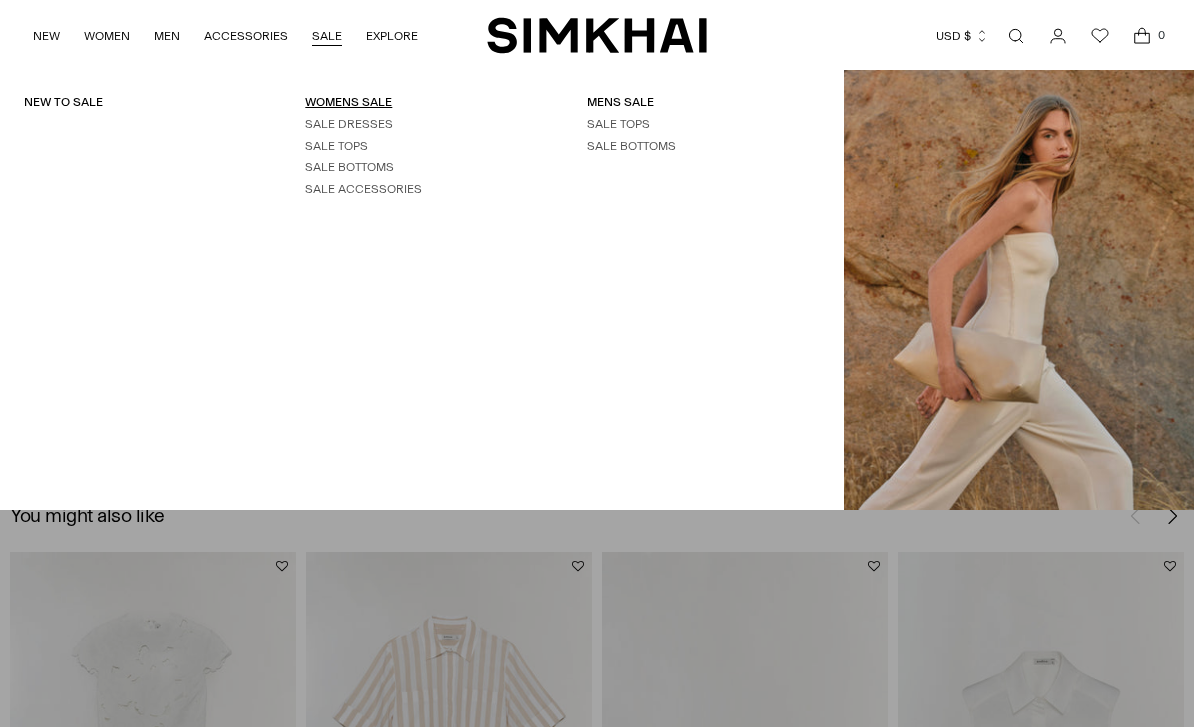 click on "WOMENS SALE" at bounding box center (348, 102) 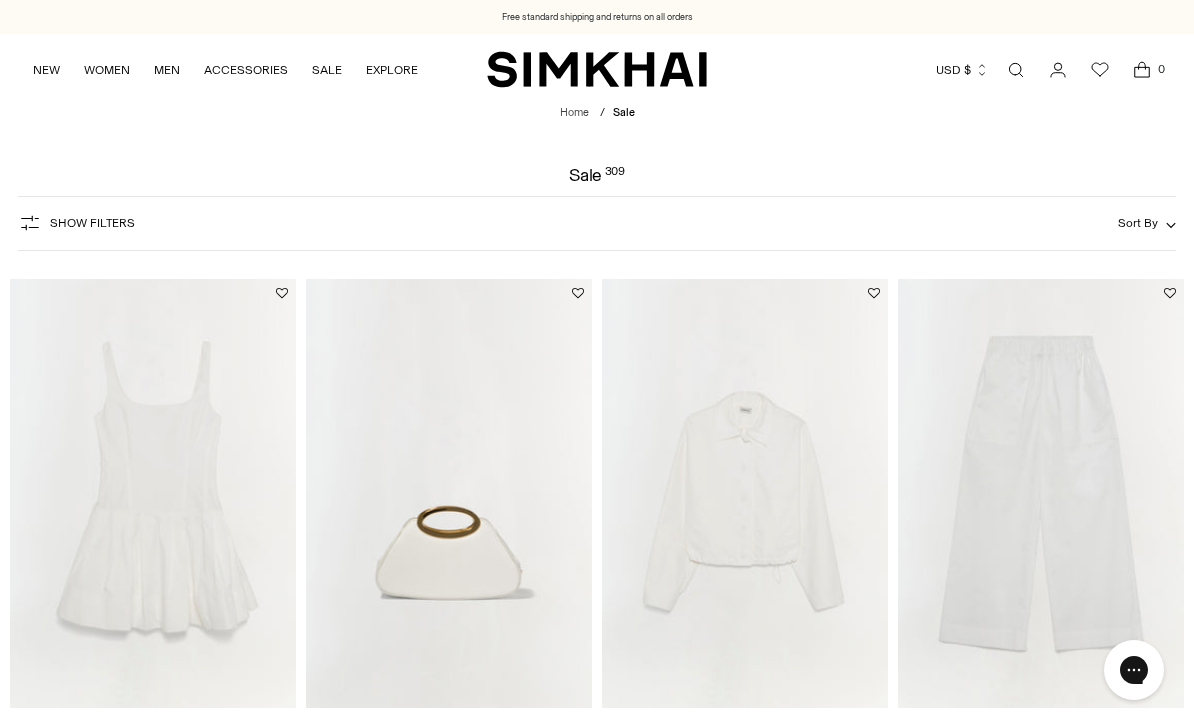 scroll, scrollTop: 0, scrollLeft: 0, axis: both 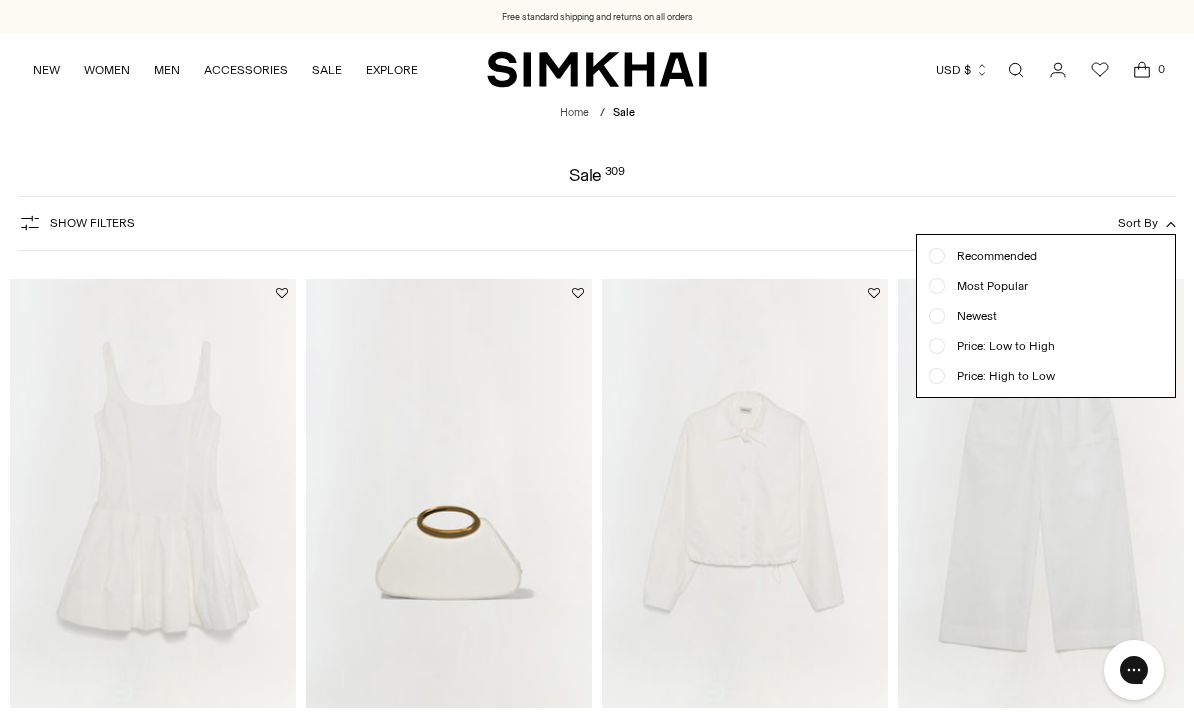 click on "Price: Low to High" at bounding box center [1000, 346] 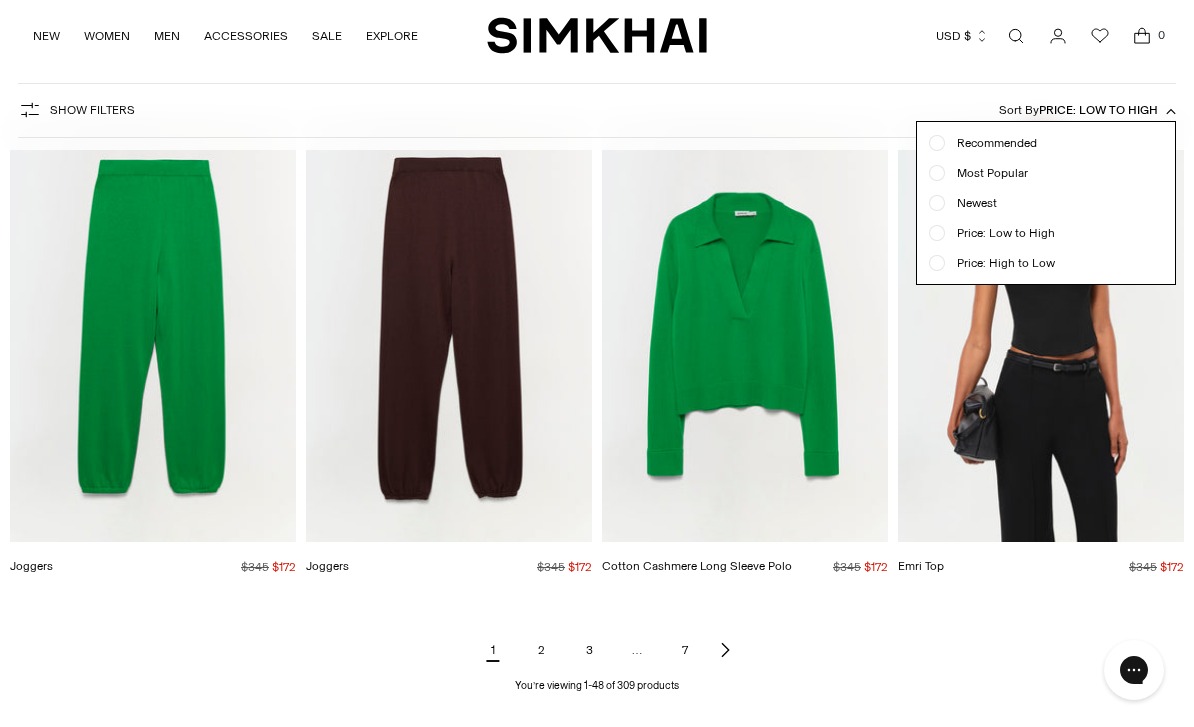 scroll, scrollTop: 5935, scrollLeft: 0, axis: vertical 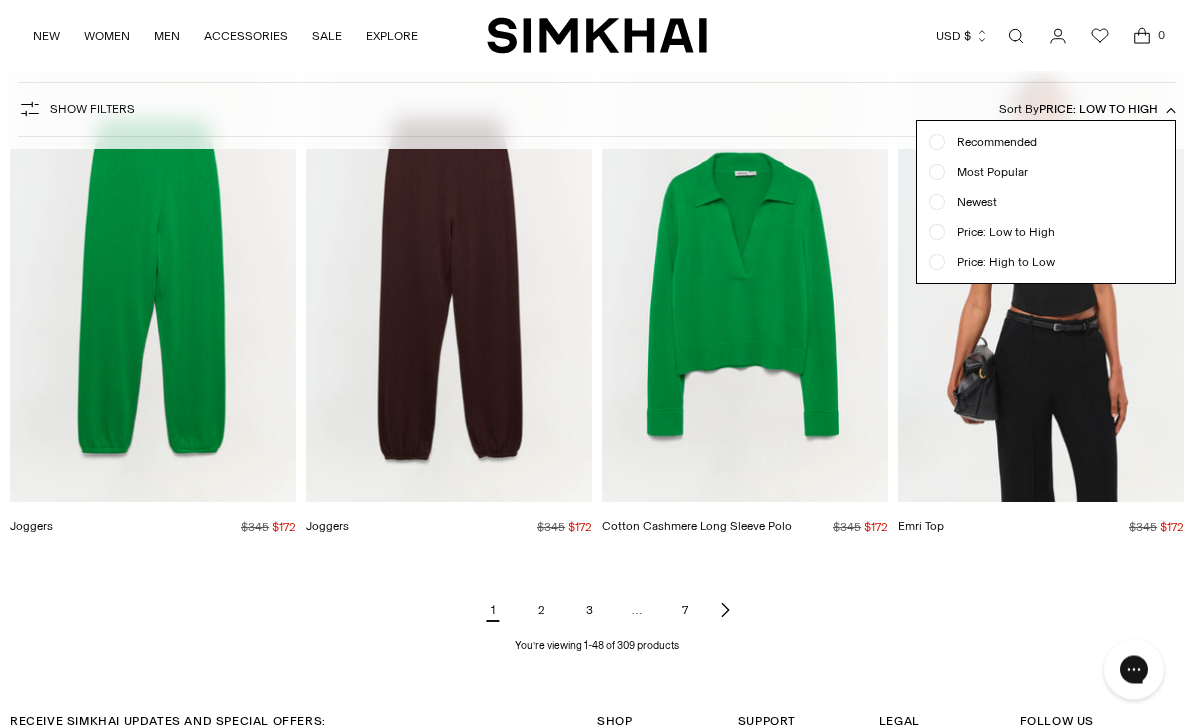 click at bounding box center (597, 363) 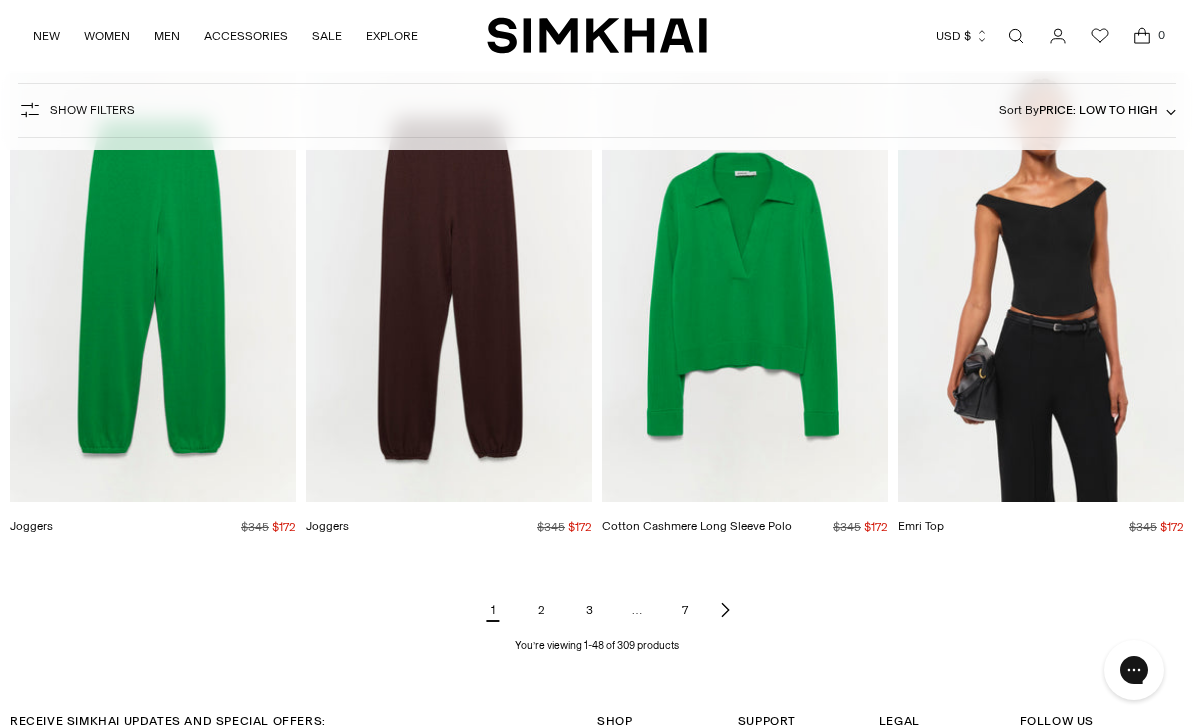 click on "2" at bounding box center (541, 610) 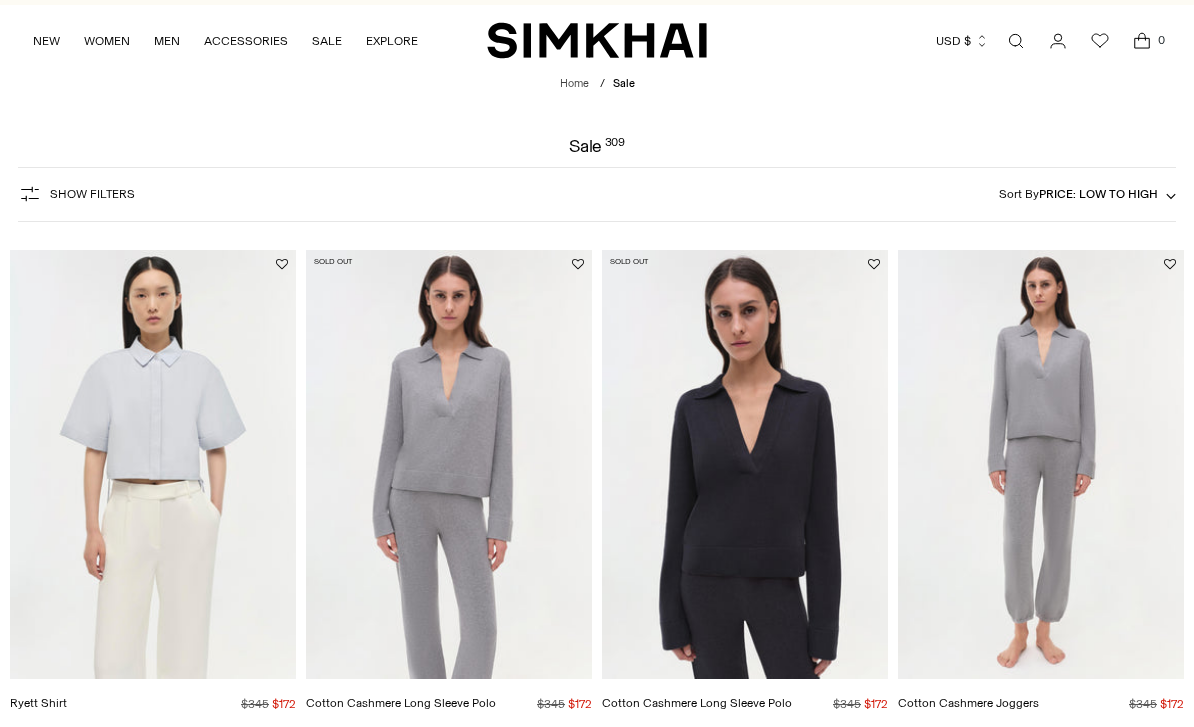 scroll, scrollTop: 36, scrollLeft: 0, axis: vertical 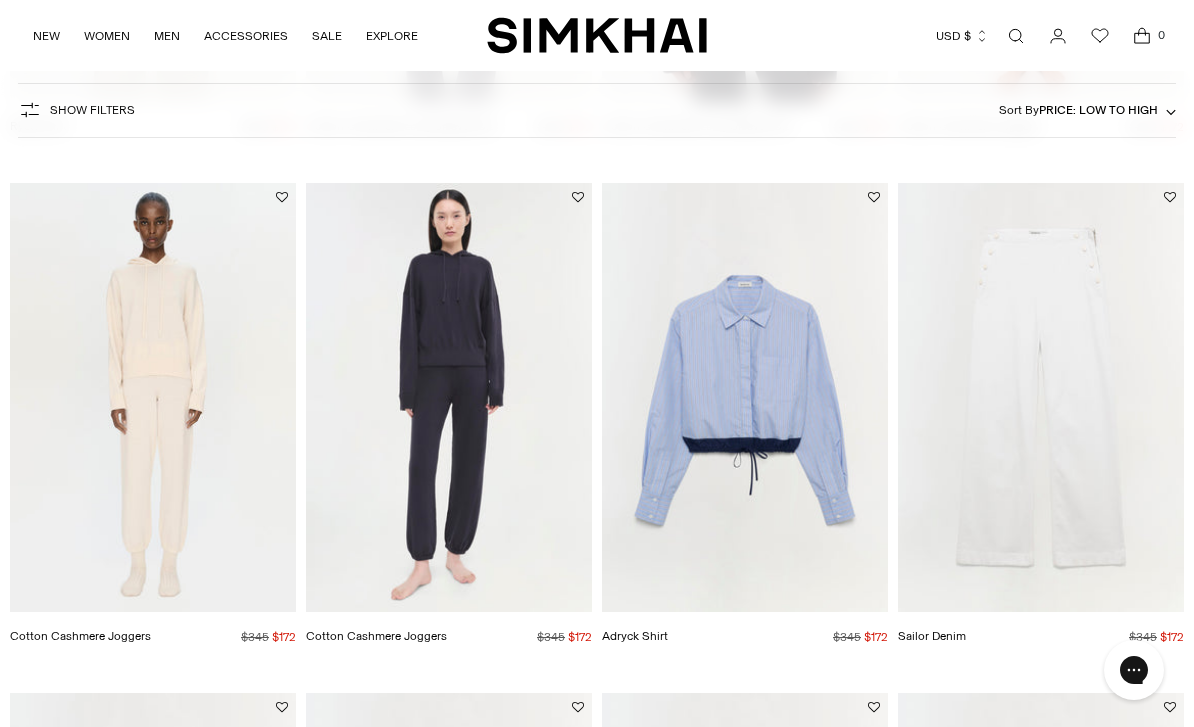 click at bounding box center (745, 397) 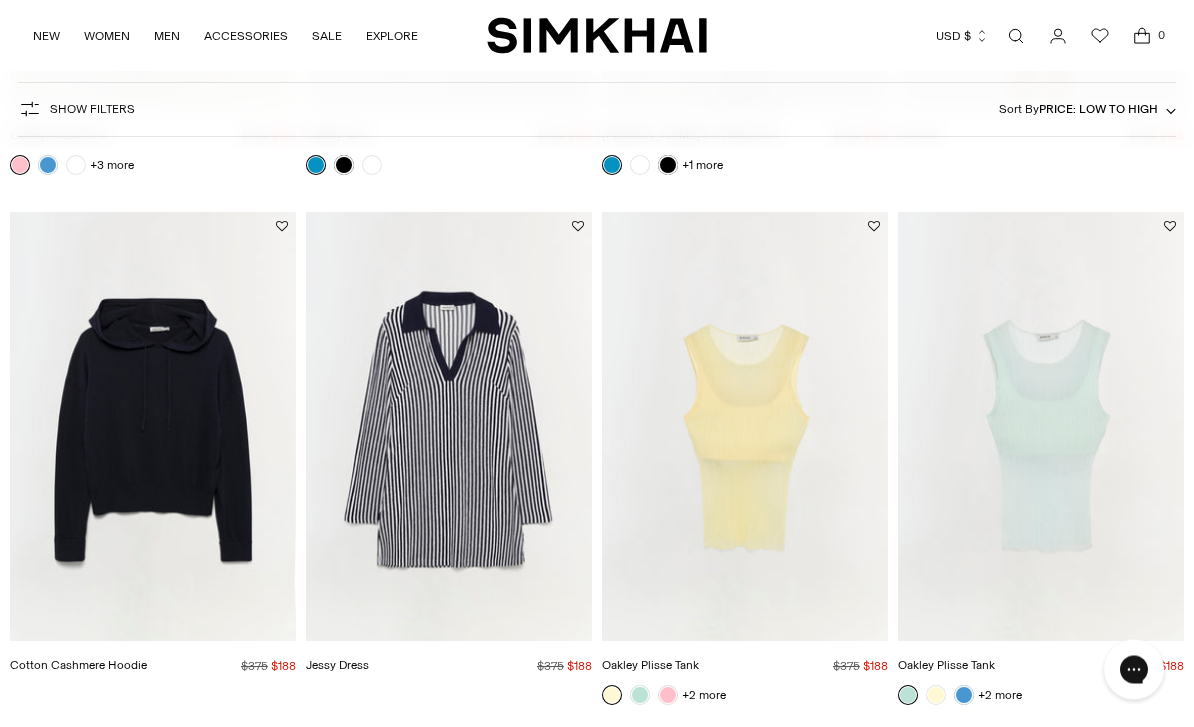 scroll, scrollTop: 3717, scrollLeft: 0, axis: vertical 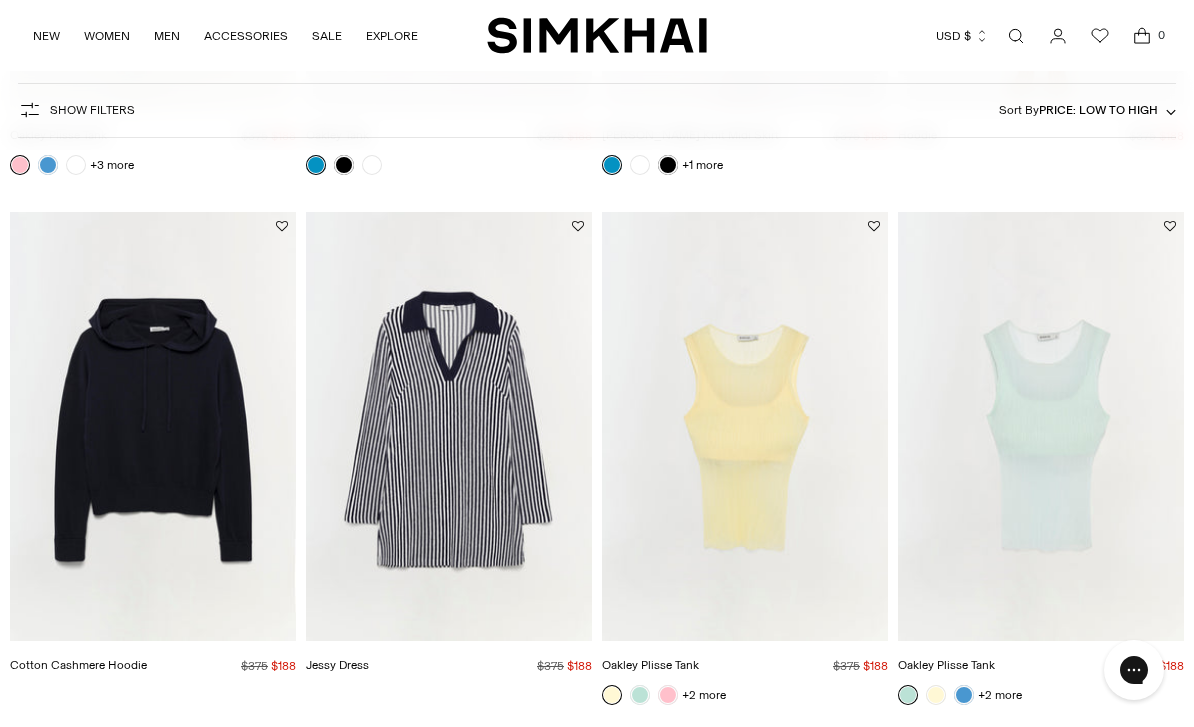 click at bounding box center [1041, 426] 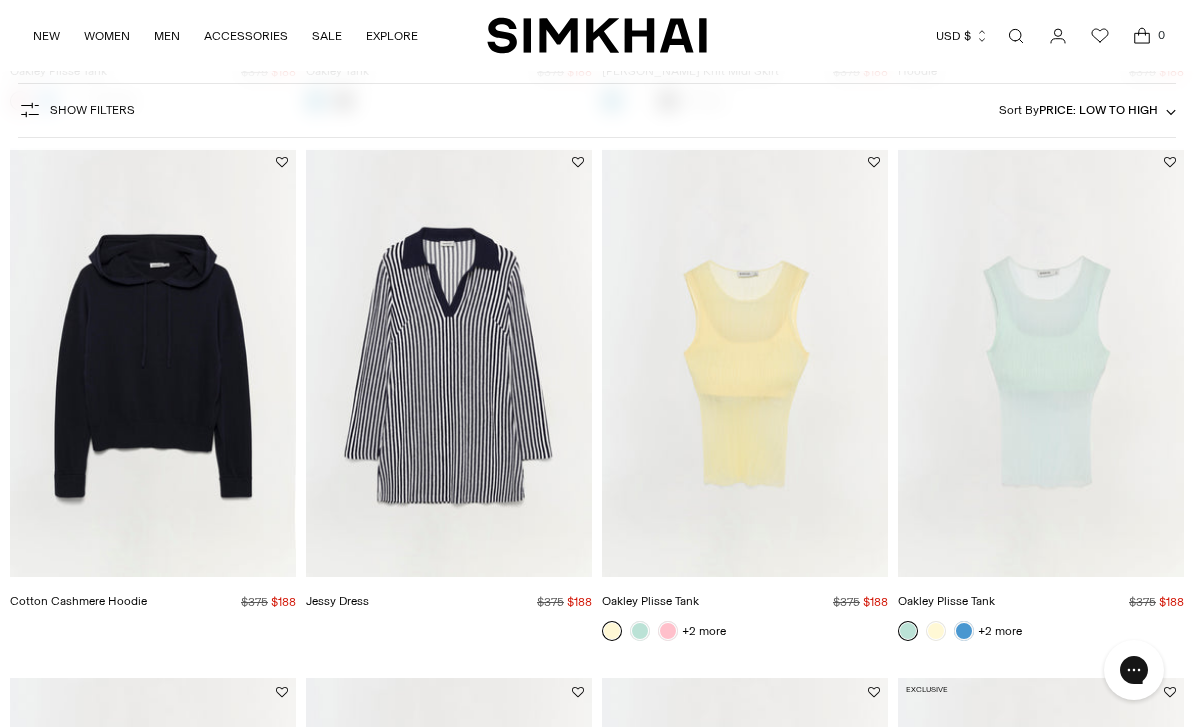 click at bounding box center (153, 362) 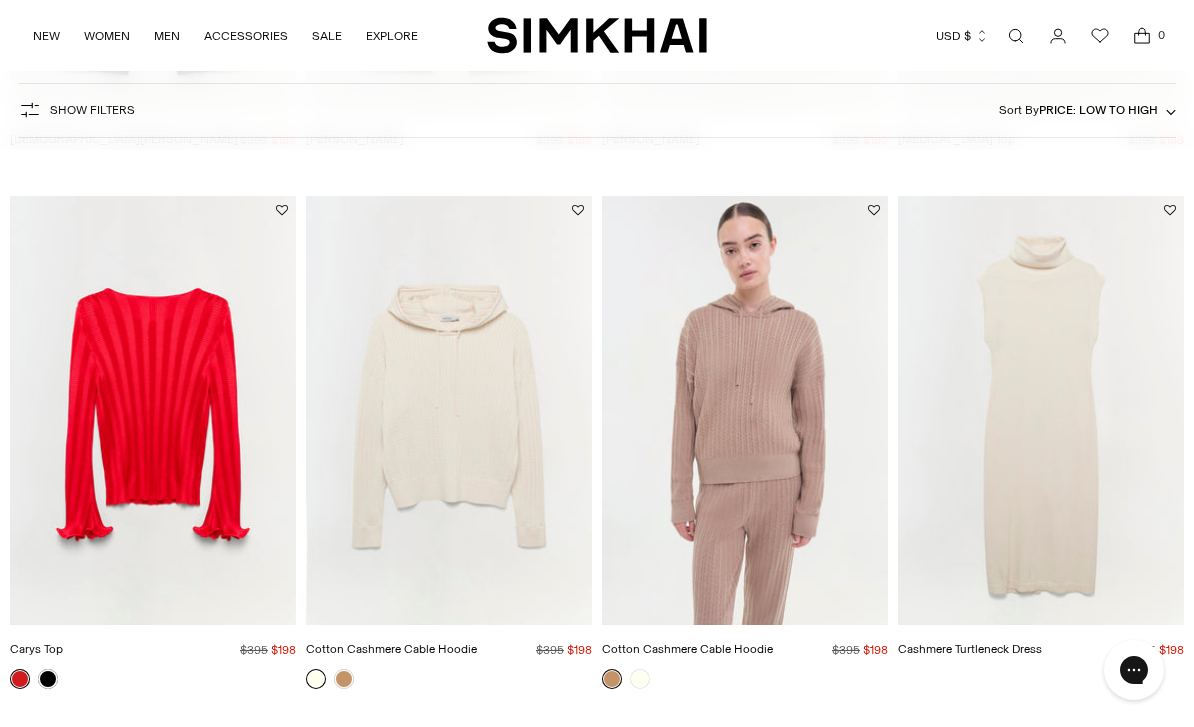 scroll, scrollTop: 5837, scrollLeft: 0, axis: vertical 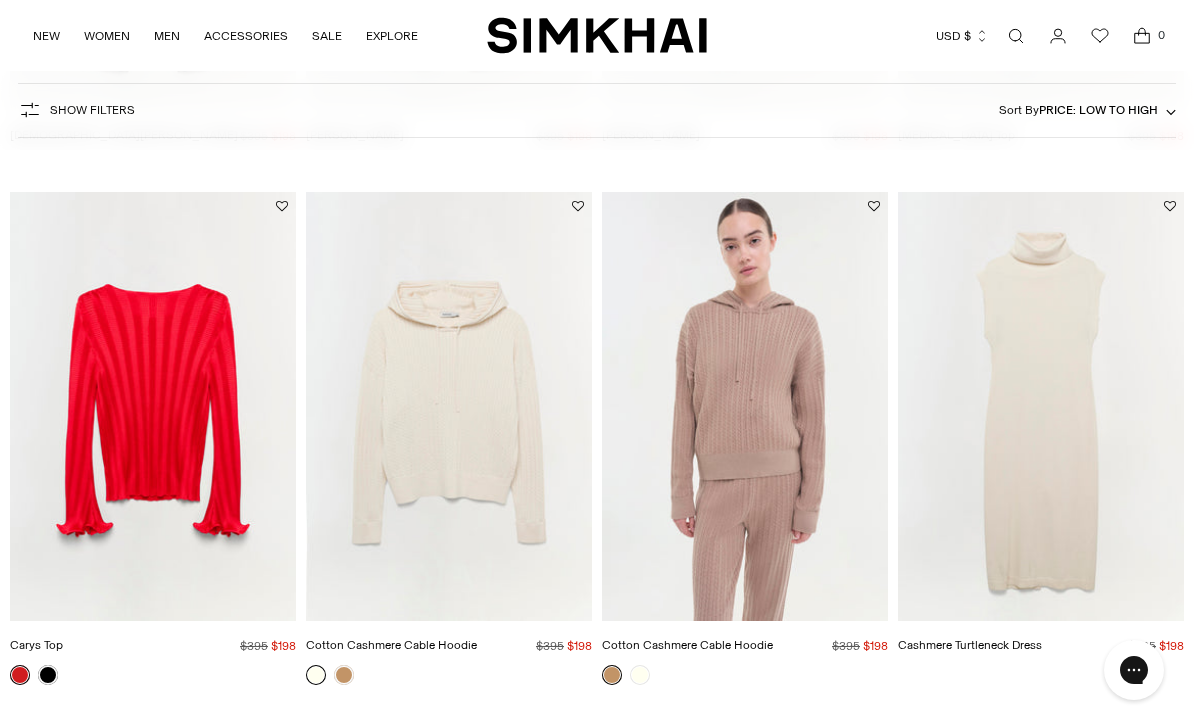 click on "3" at bounding box center [573, 749] 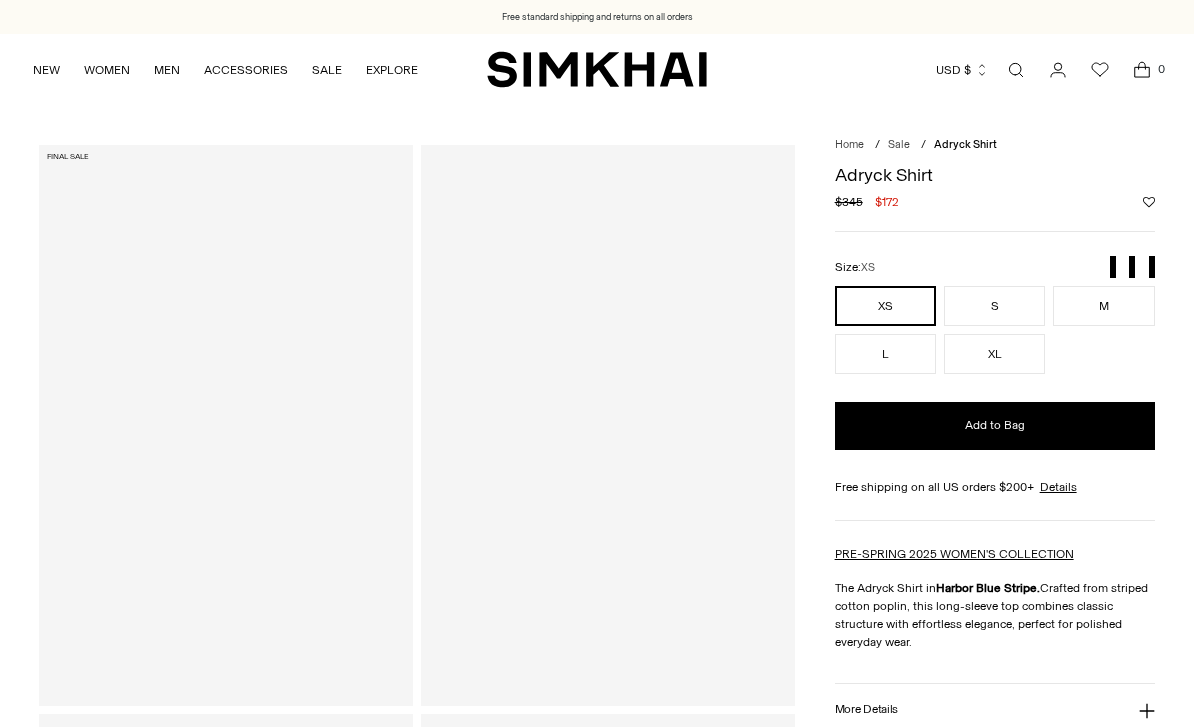 scroll, scrollTop: 0, scrollLeft: 0, axis: both 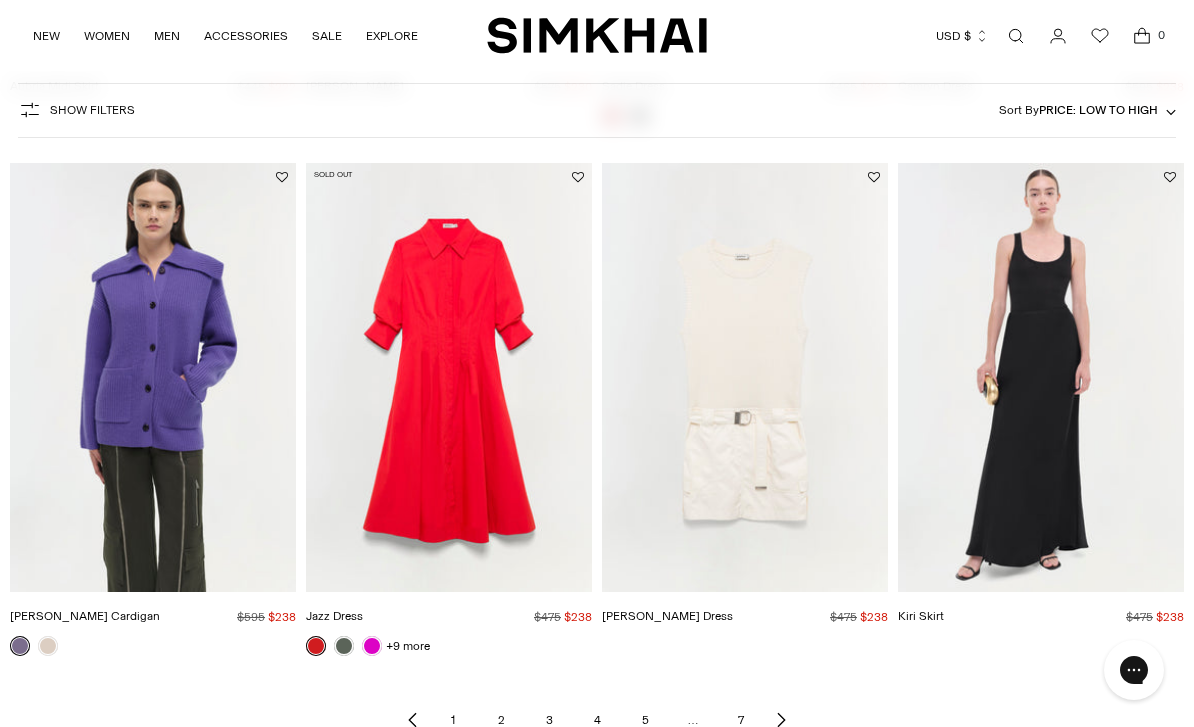 click at bounding box center (781, 720) 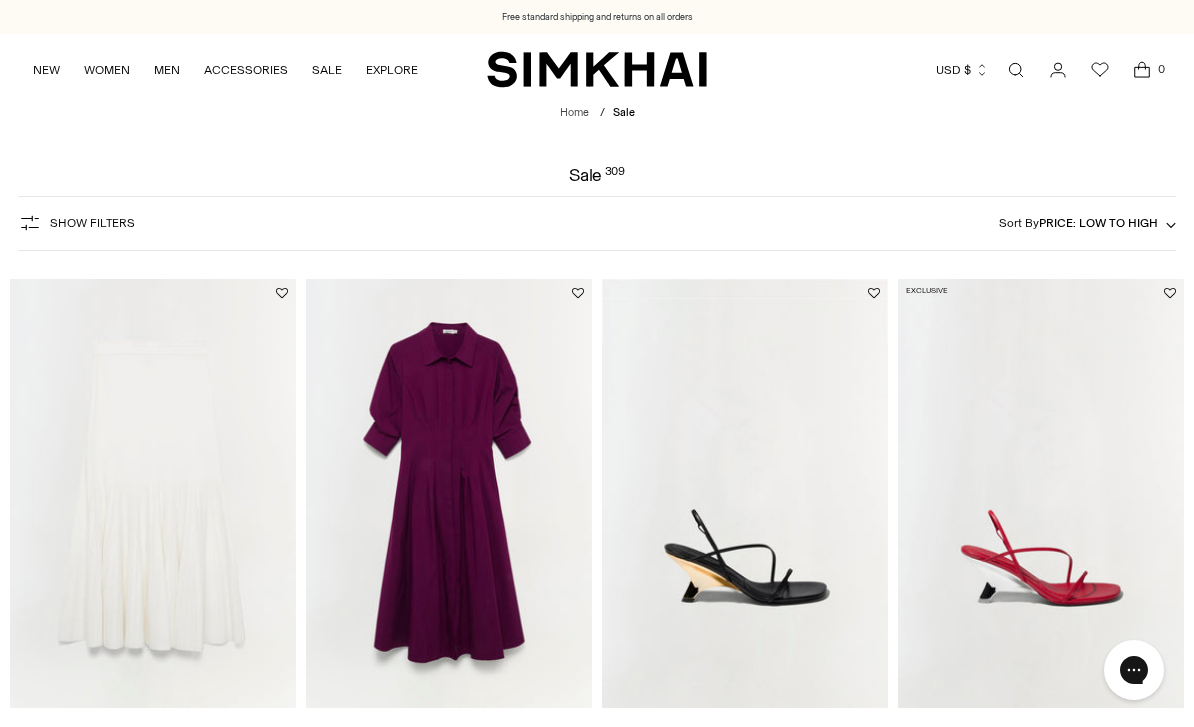 scroll, scrollTop: 0, scrollLeft: 0, axis: both 